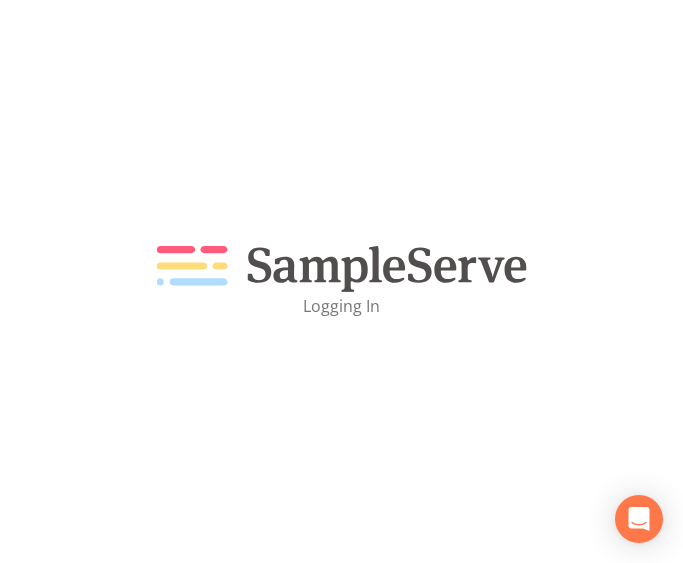 scroll, scrollTop: 0, scrollLeft: 0, axis: both 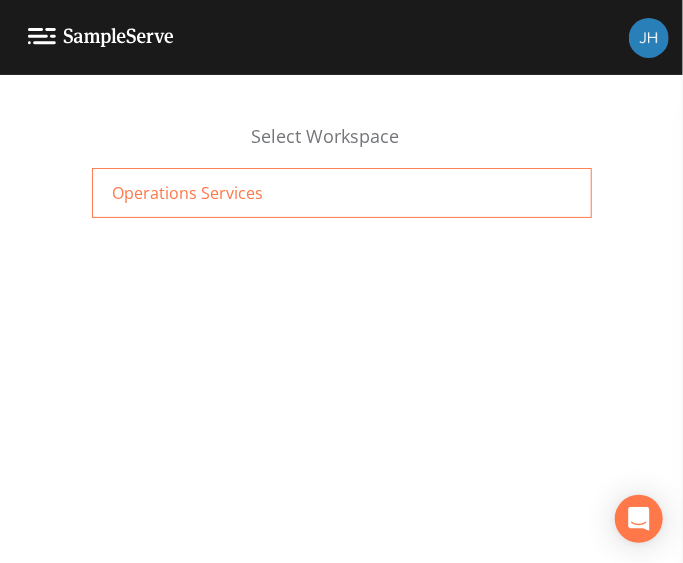 click on "Operations Services" at bounding box center (188, 193) 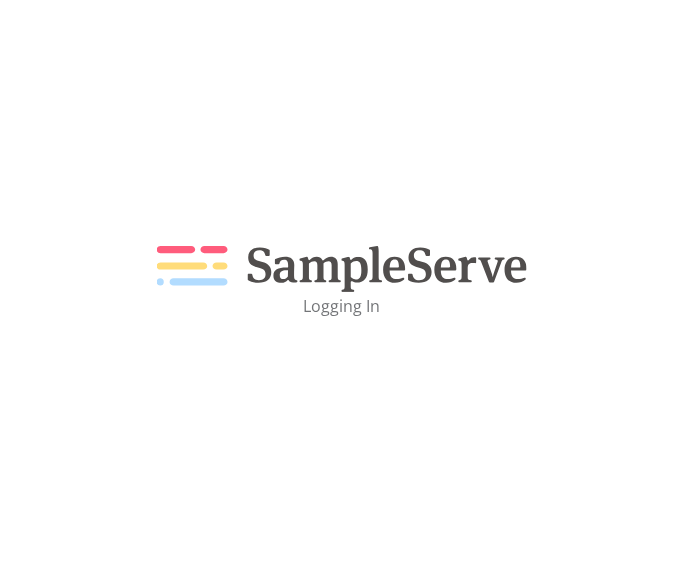 scroll, scrollTop: 0, scrollLeft: 0, axis: both 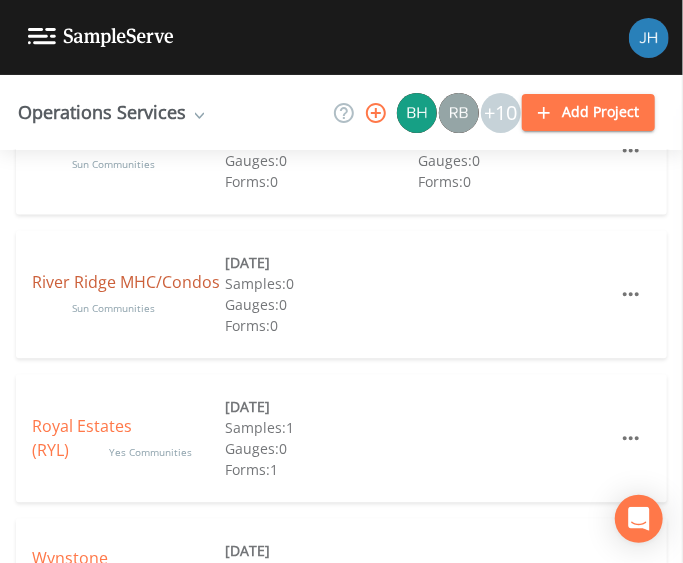 click on "River Ridge MHC/Condos" at bounding box center [126, 283] 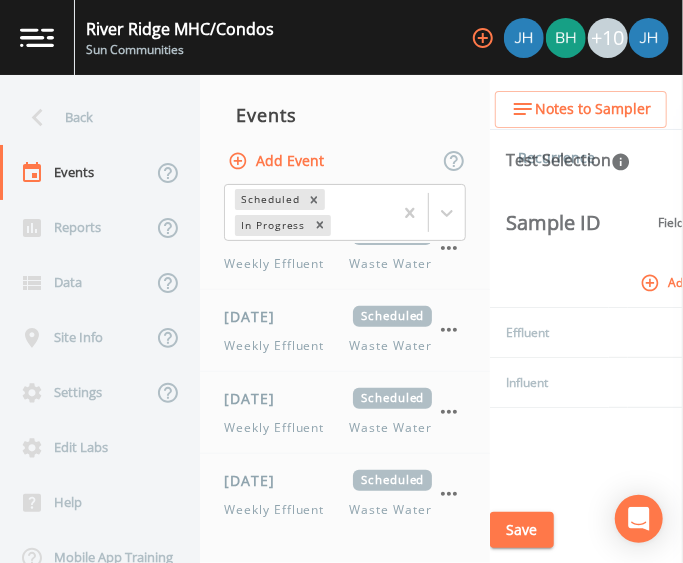 scroll, scrollTop: 0, scrollLeft: 0, axis: both 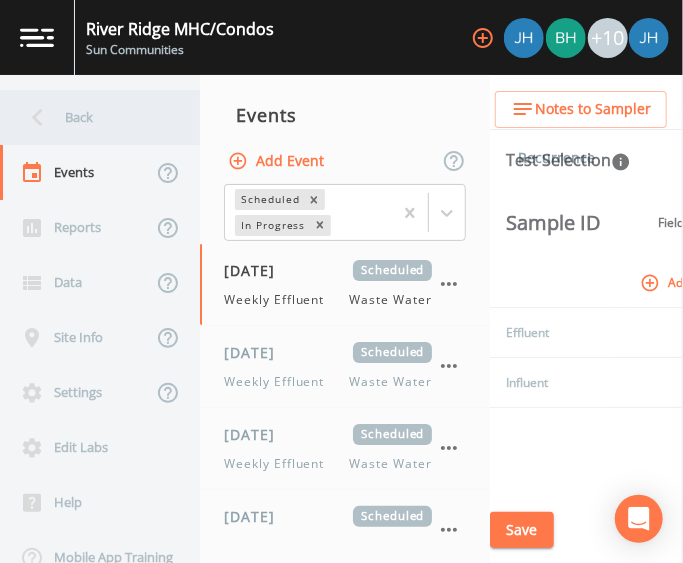 click on "Back" at bounding box center (90, 117) 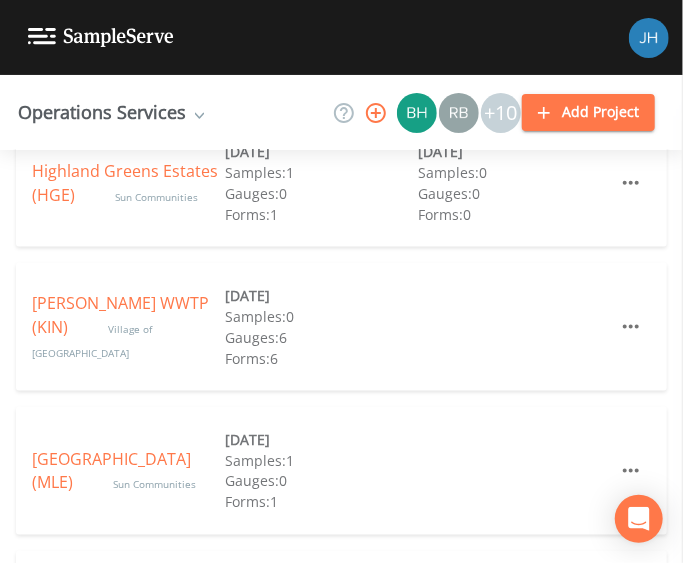 scroll, scrollTop: 800, scrollLeft: 0, axis: vertical 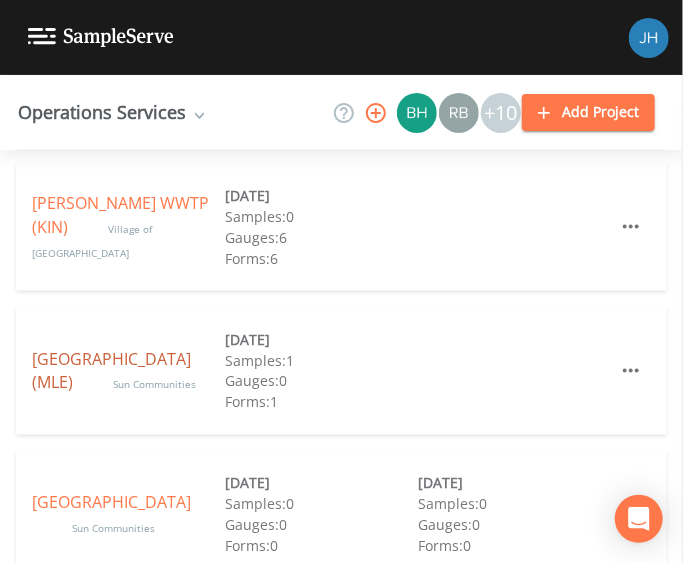 click on "Meadow Lake Estates   (MLE)" at bounding box center [111, 371] 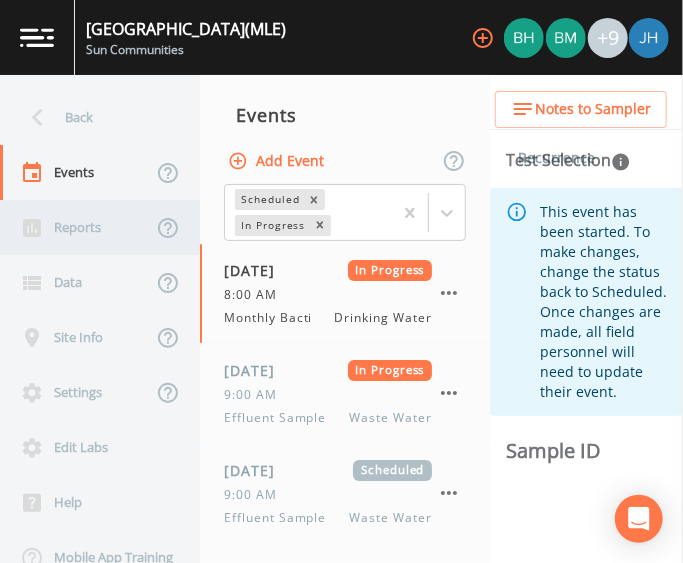 click on "Reports" at bounding box center [76, 227] 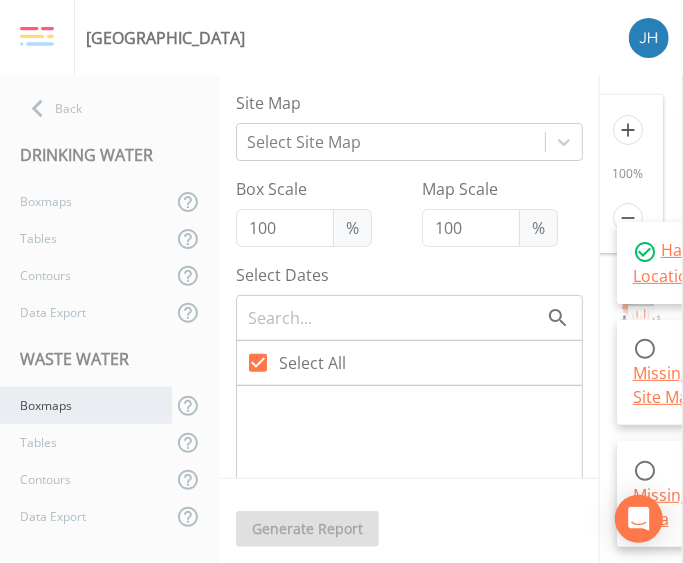 click on "Boxmaps" at bounding box center [86, 405] 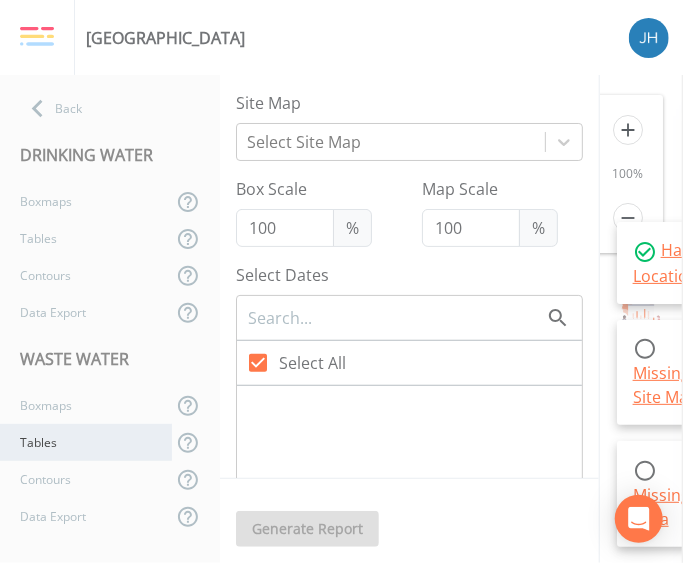 click on "Tables" at bounding box center (86, 442) 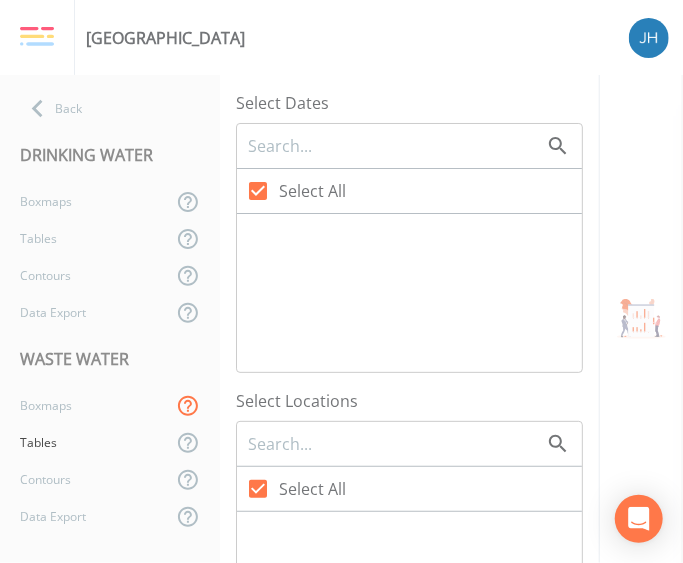 checkbox on "false" 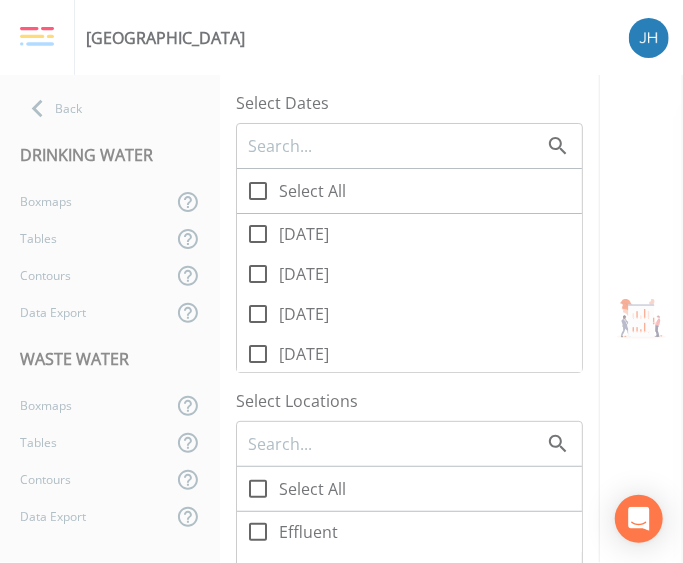 click 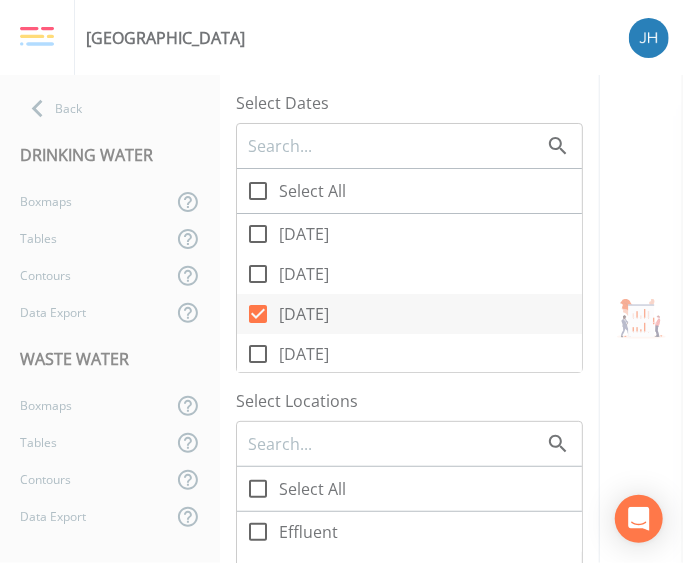 click 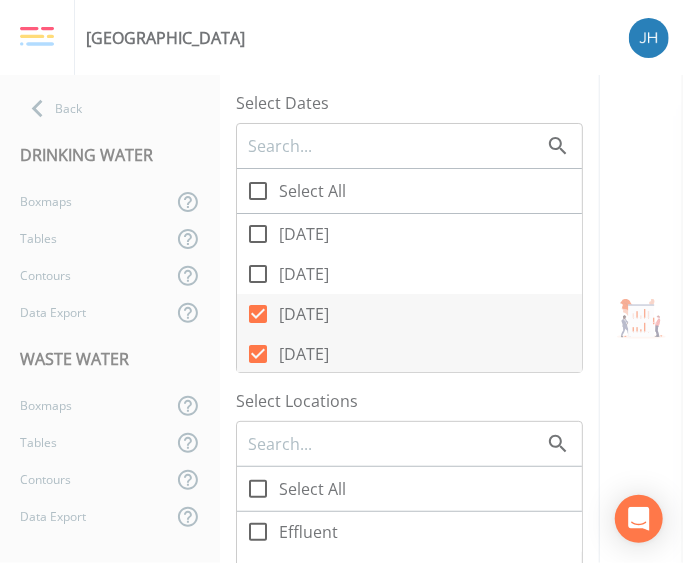 scroll, scrollTop: 100, scrollLeft: 0, axis: vertical 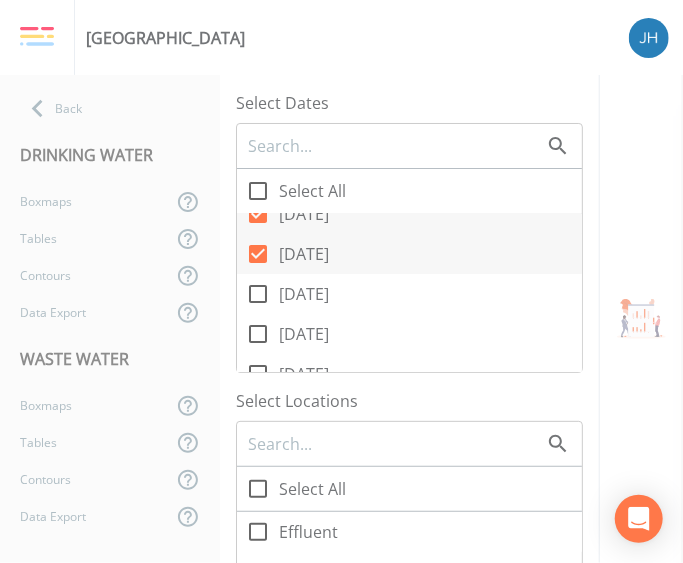 click 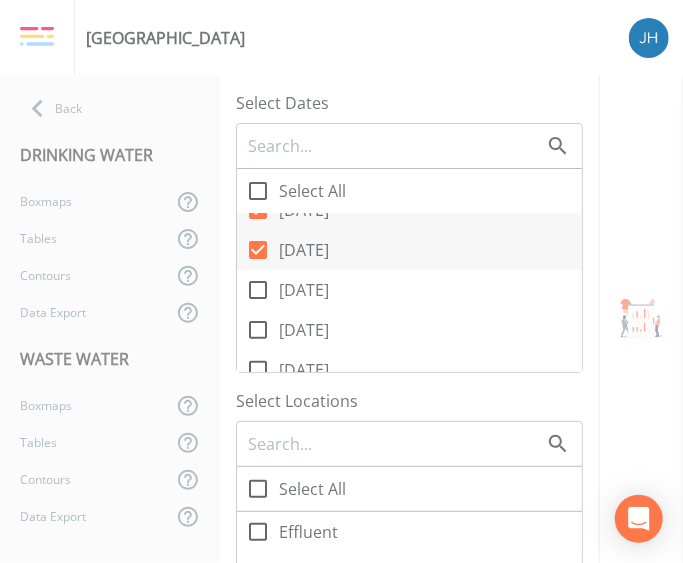 scroll, scrollTop: 100, scrollLeft: 0, axis: vertical 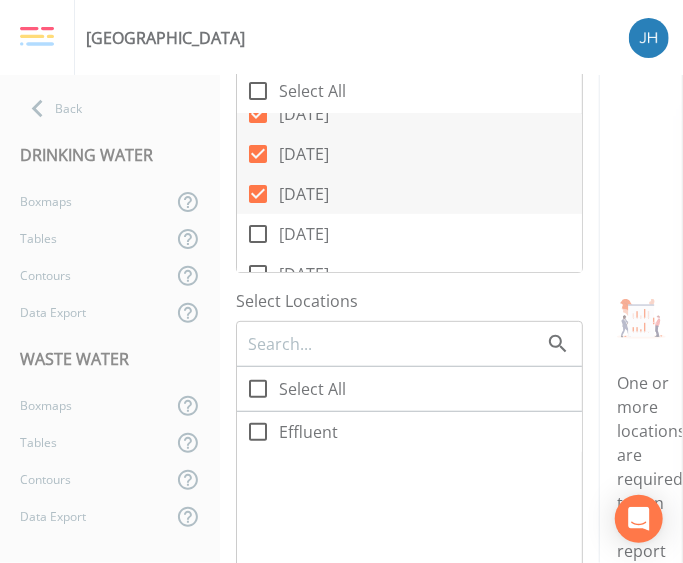 click 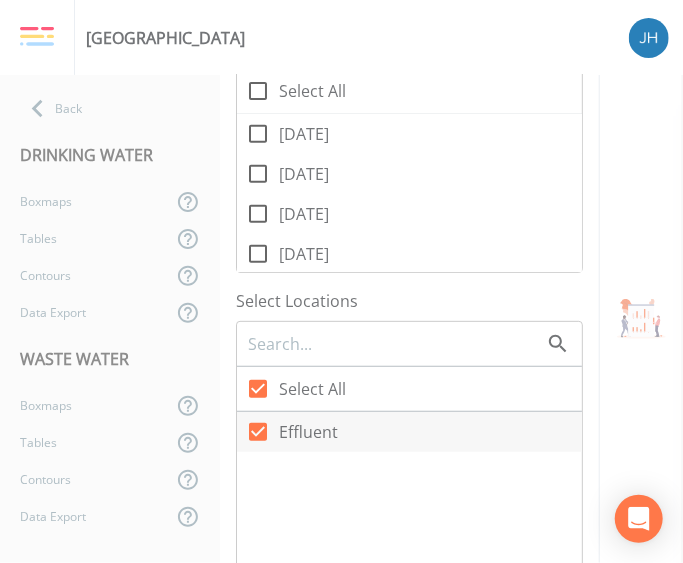 scroll, scrollTop: 642, scrollLeft: 0, axis: vertical 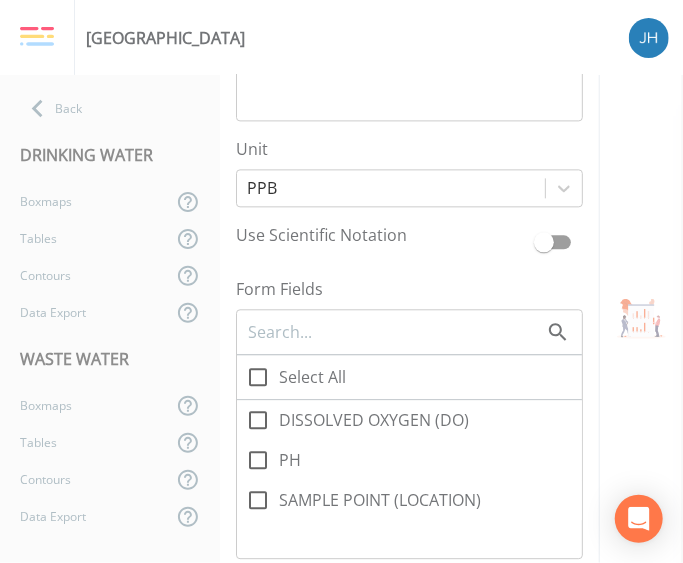 click 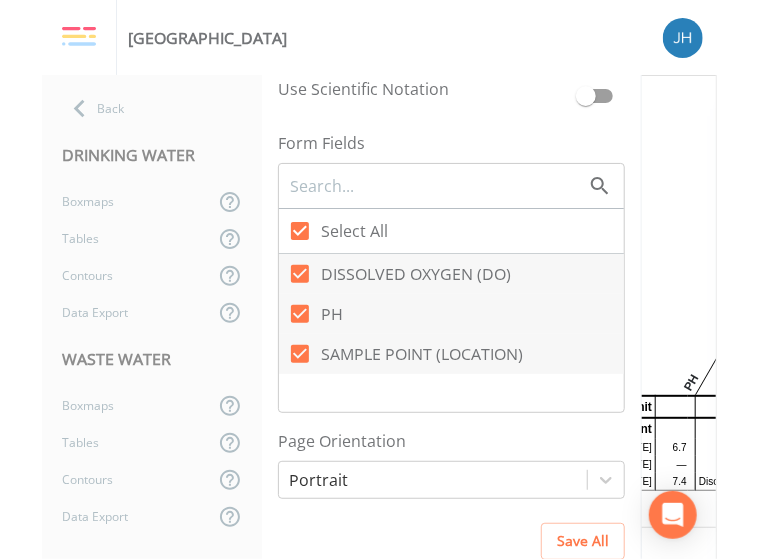 scroll, scrollTop: 1426, scrollLeft: 0, axis: vertical 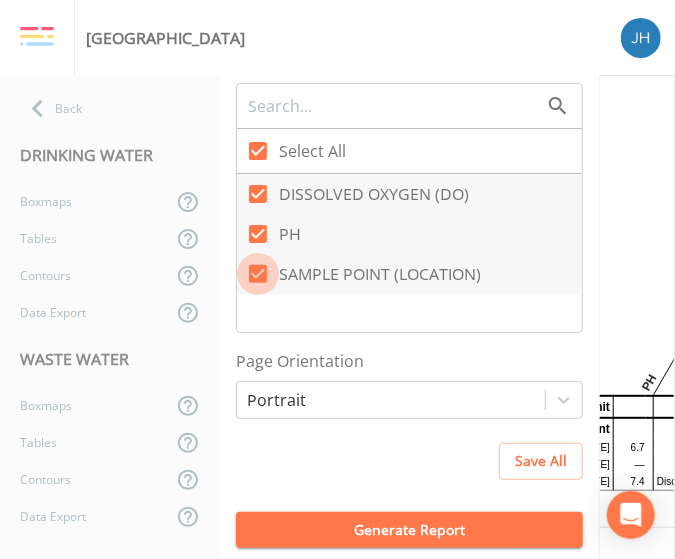 click 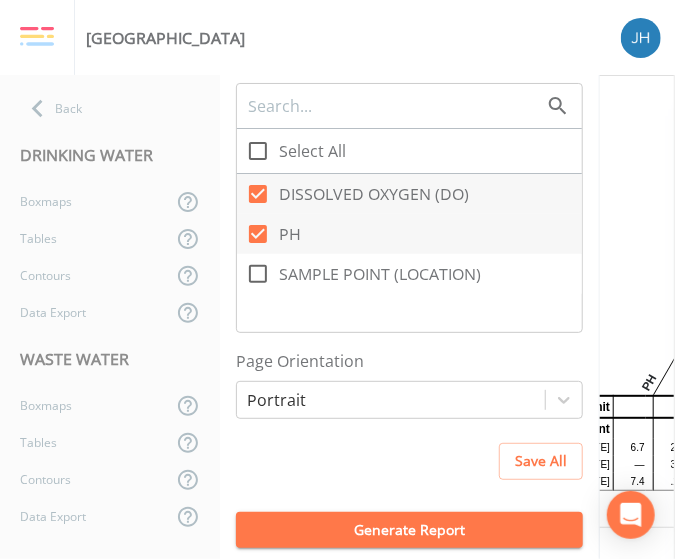 click 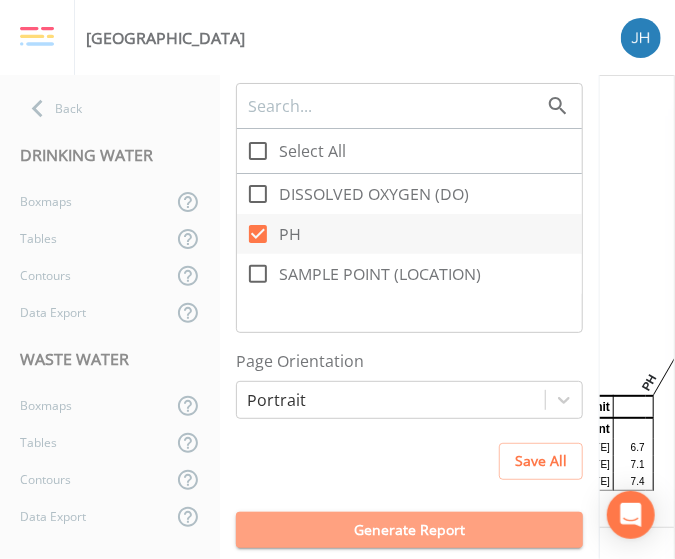 click on "Generate Report" at bounding box center (409, 530) 